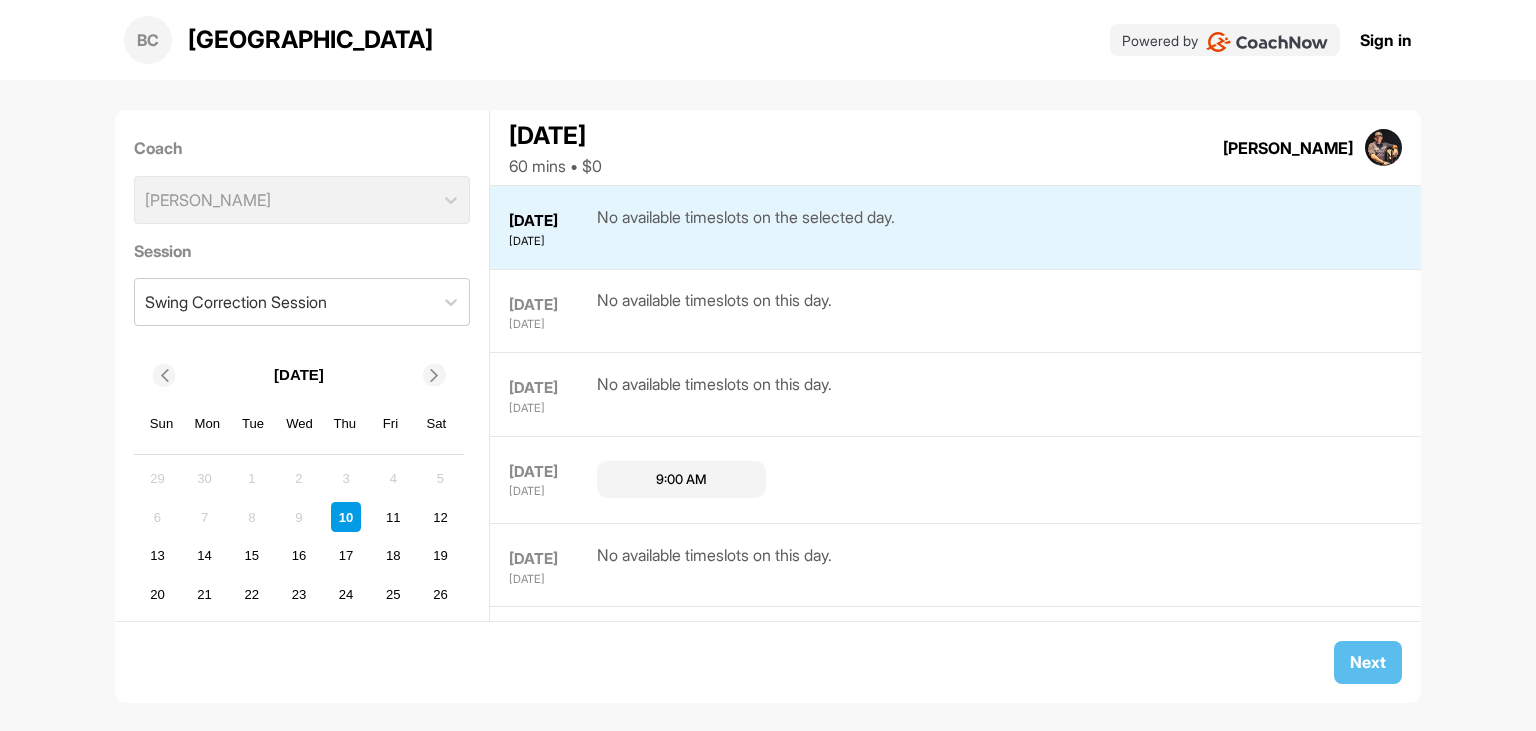 scroll, scrollTop: 0, scrollLeft: 0, axis: both 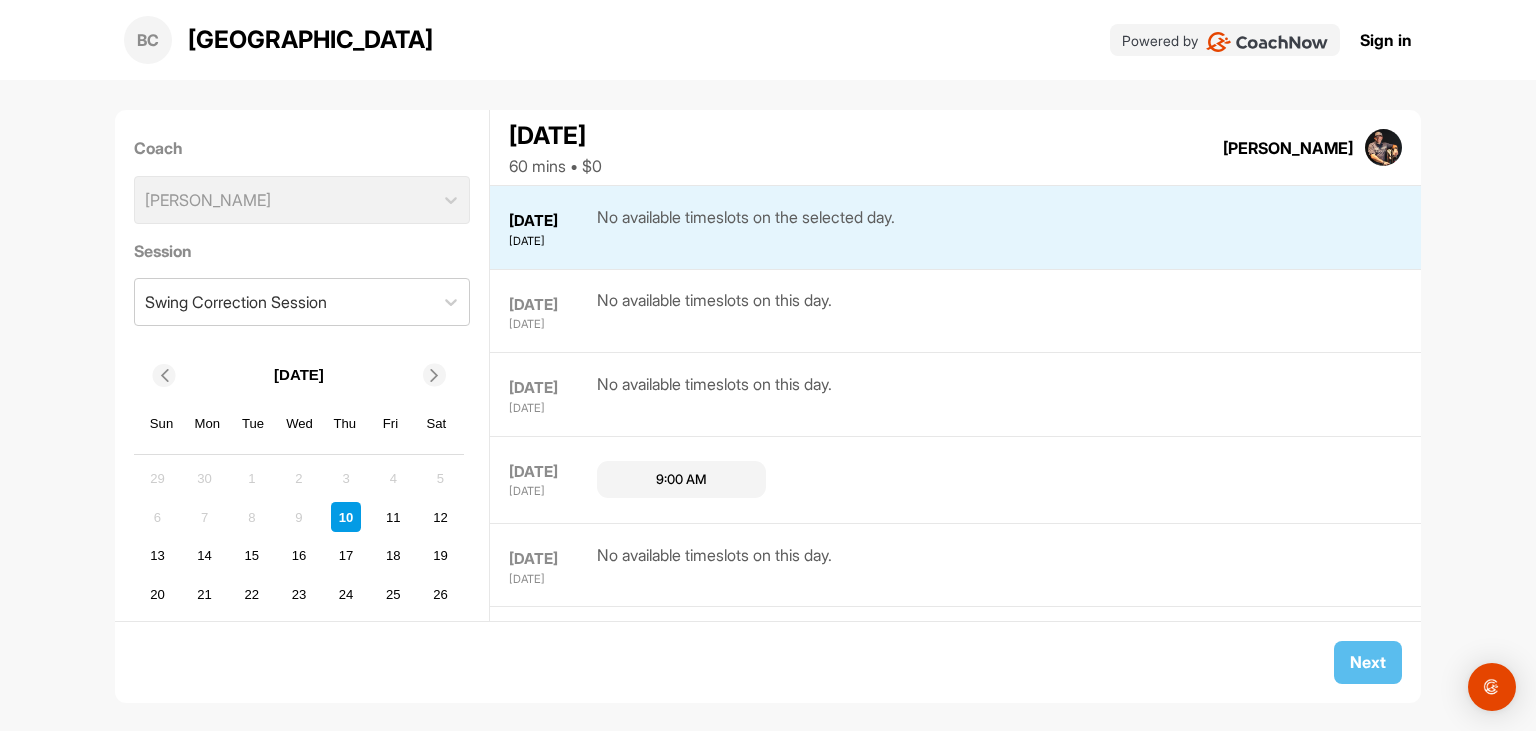 click on "9:00 AM" at bounding box center [681, 480] 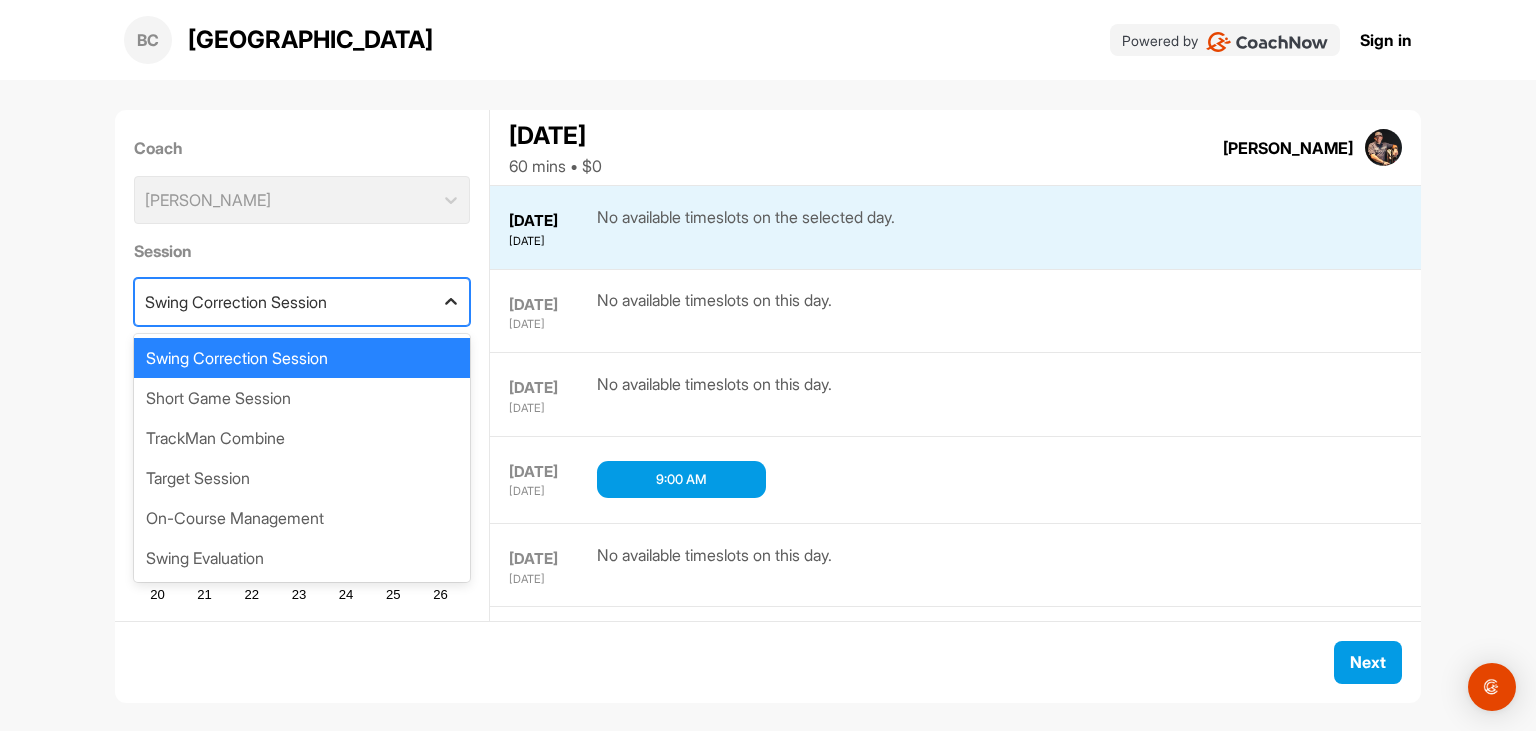 click 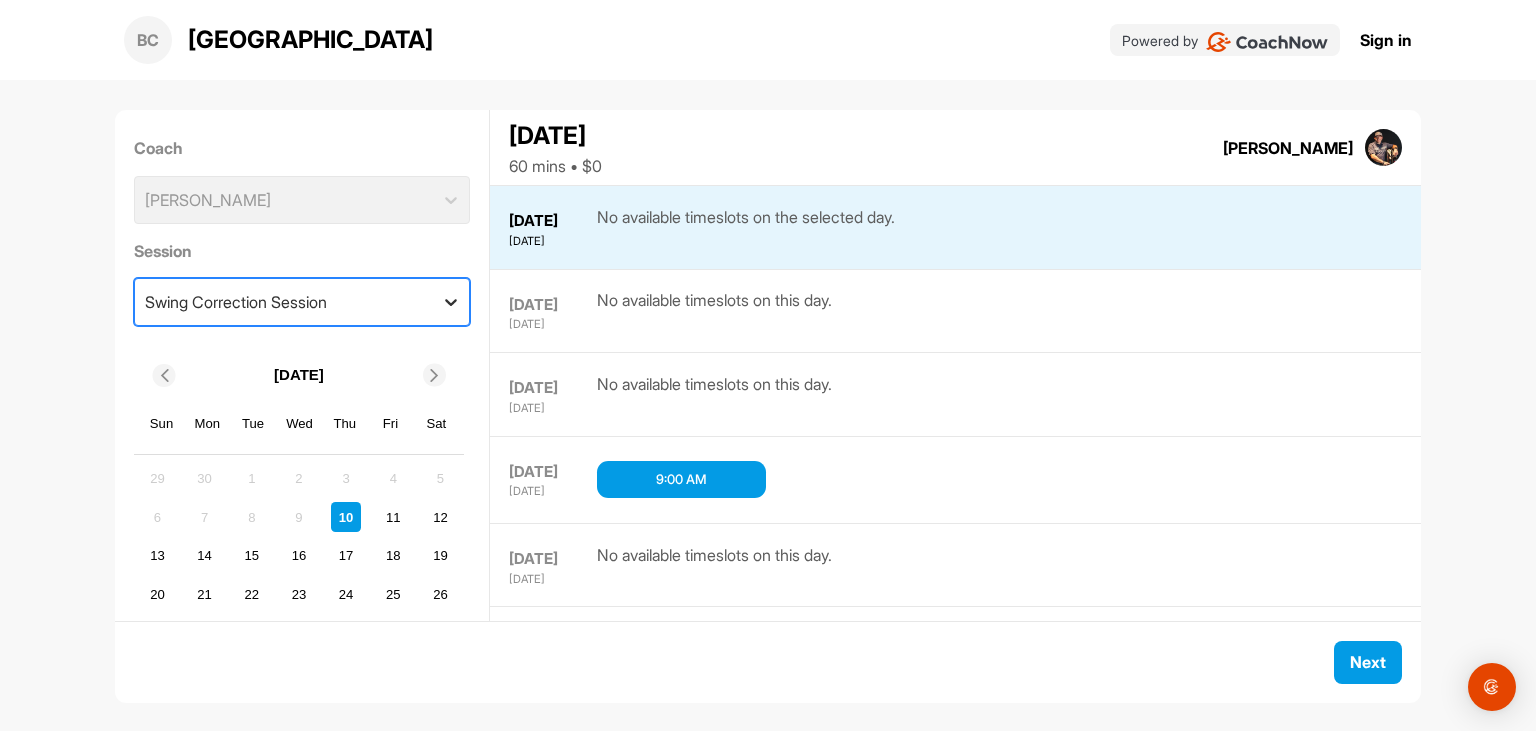 click 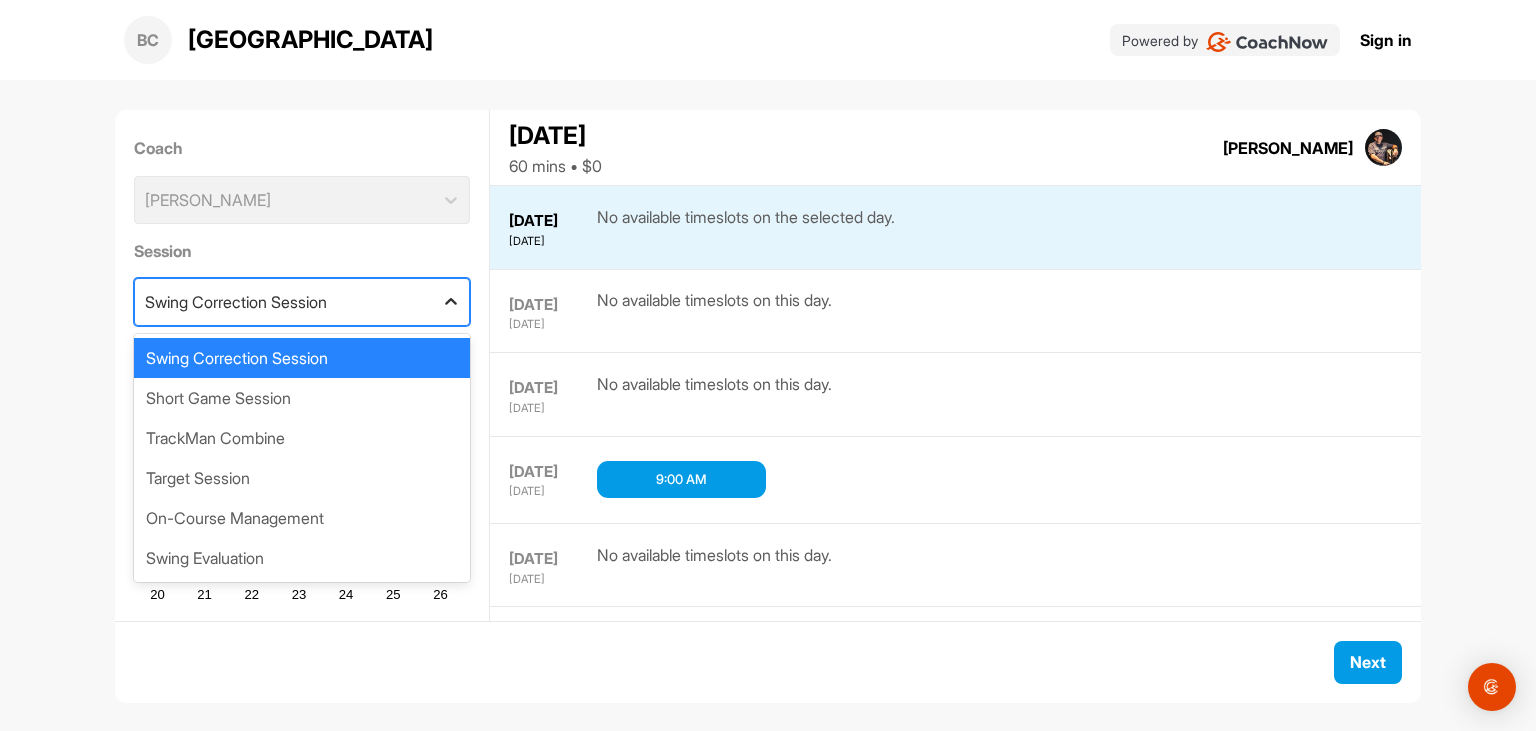 click 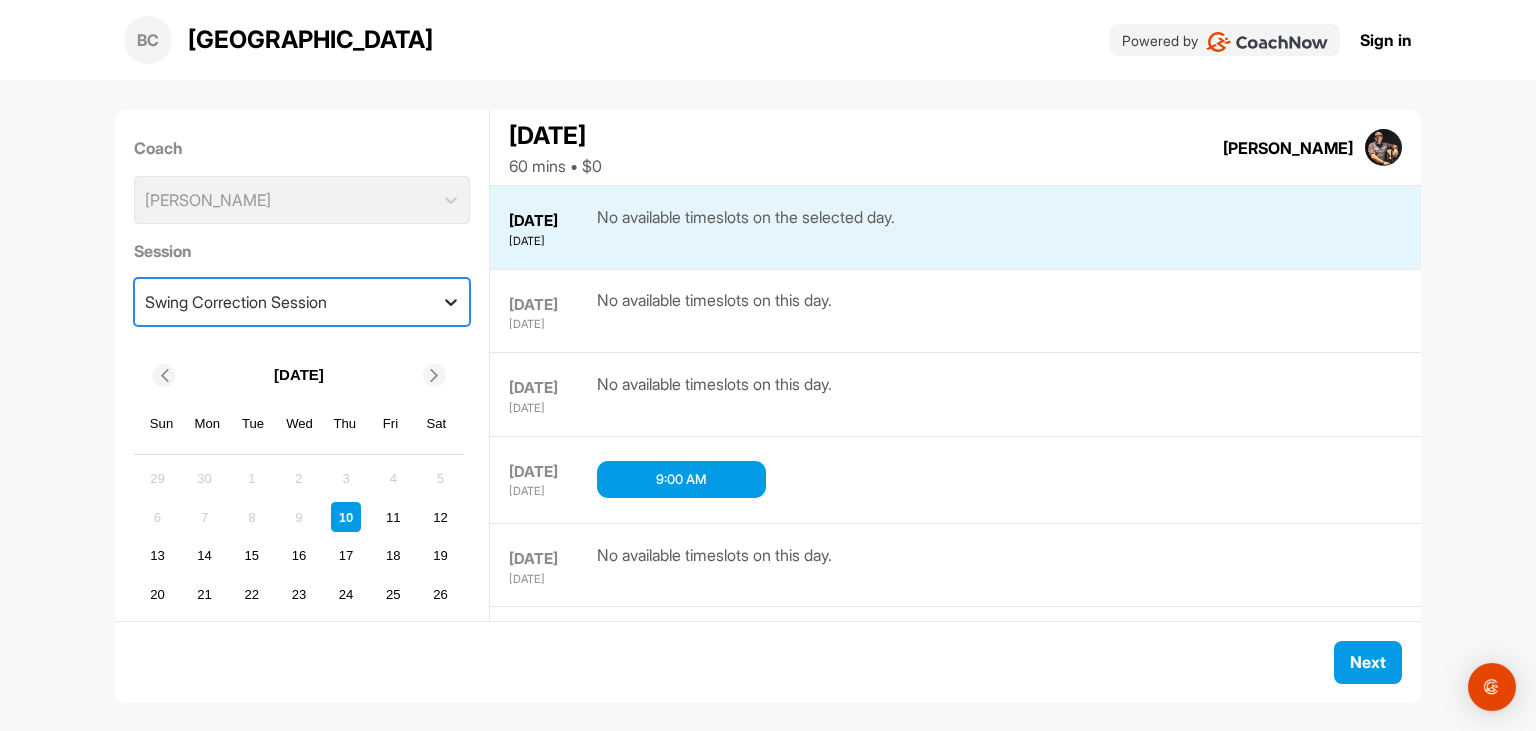 click 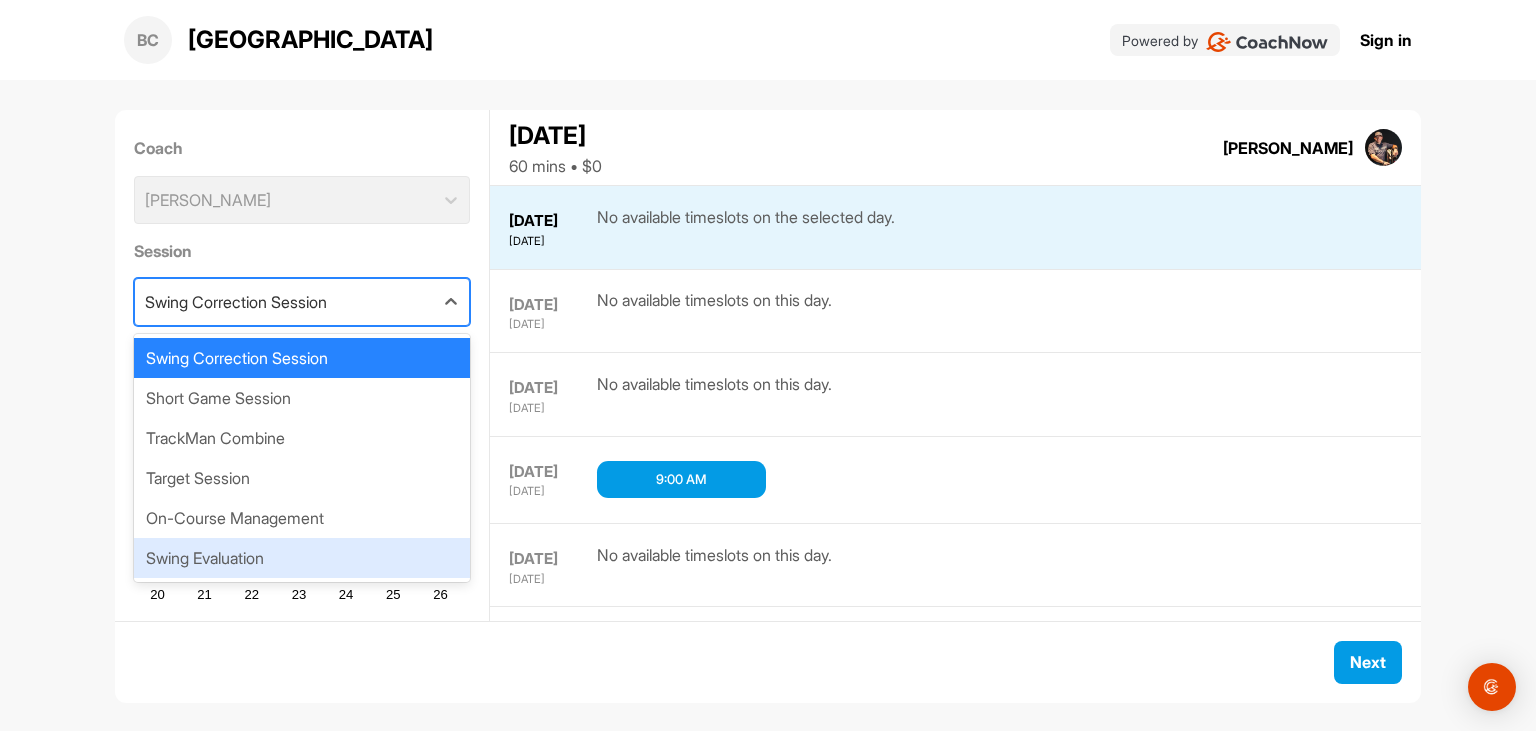 click on "Swing Evaluation" at bounding box center (302, 558) 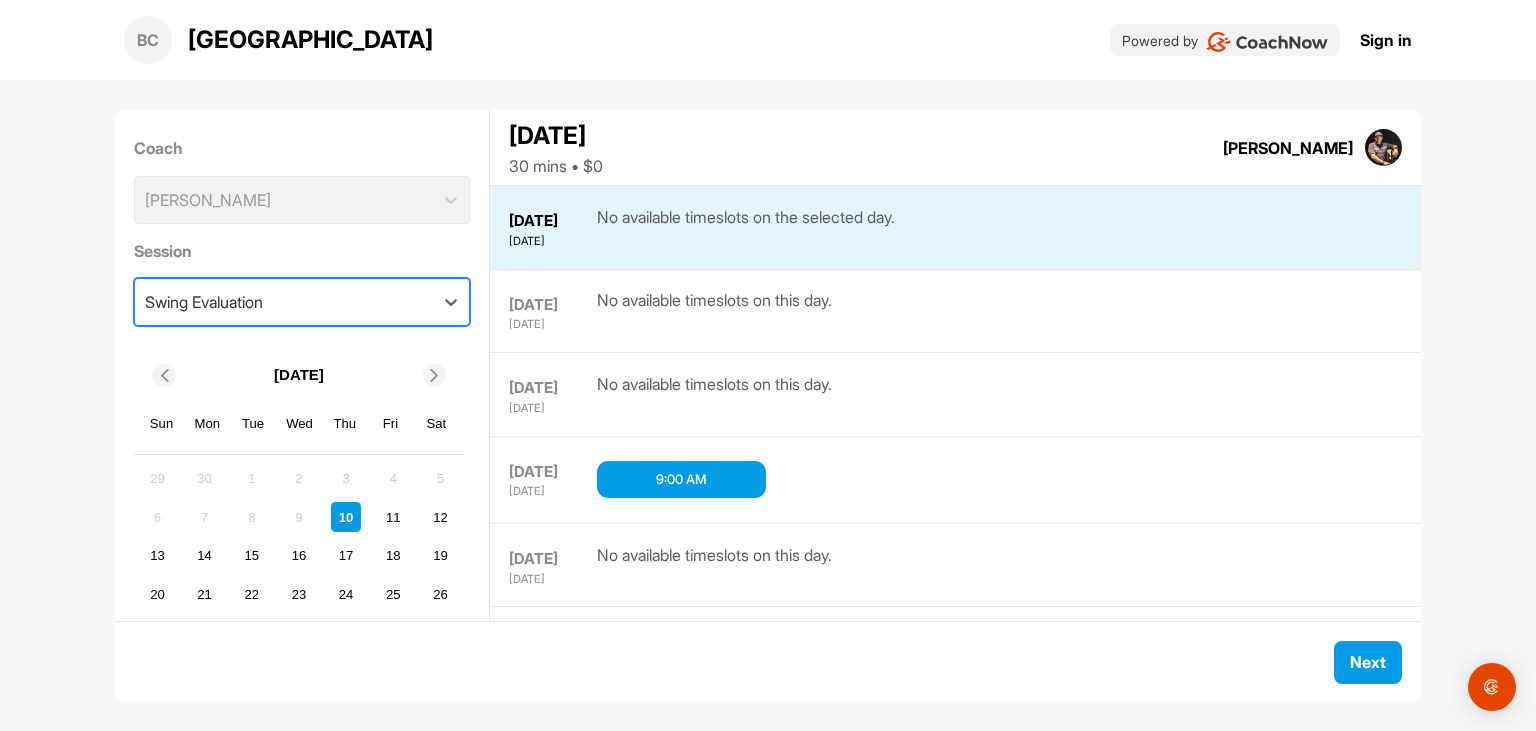 click on "9:00 AM" at bounding box center (681, 480) 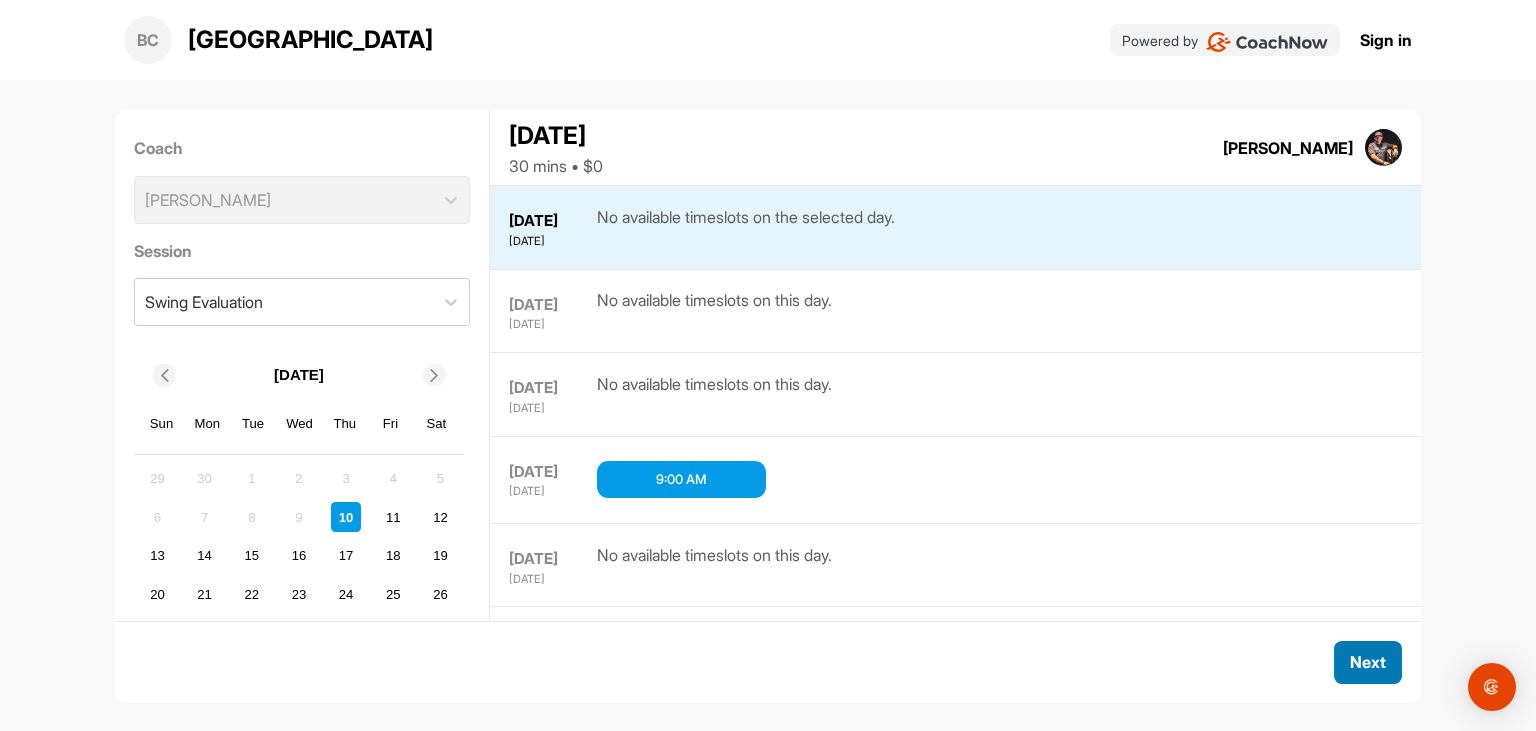 click on "Next" at bounding box center [1368, 662] 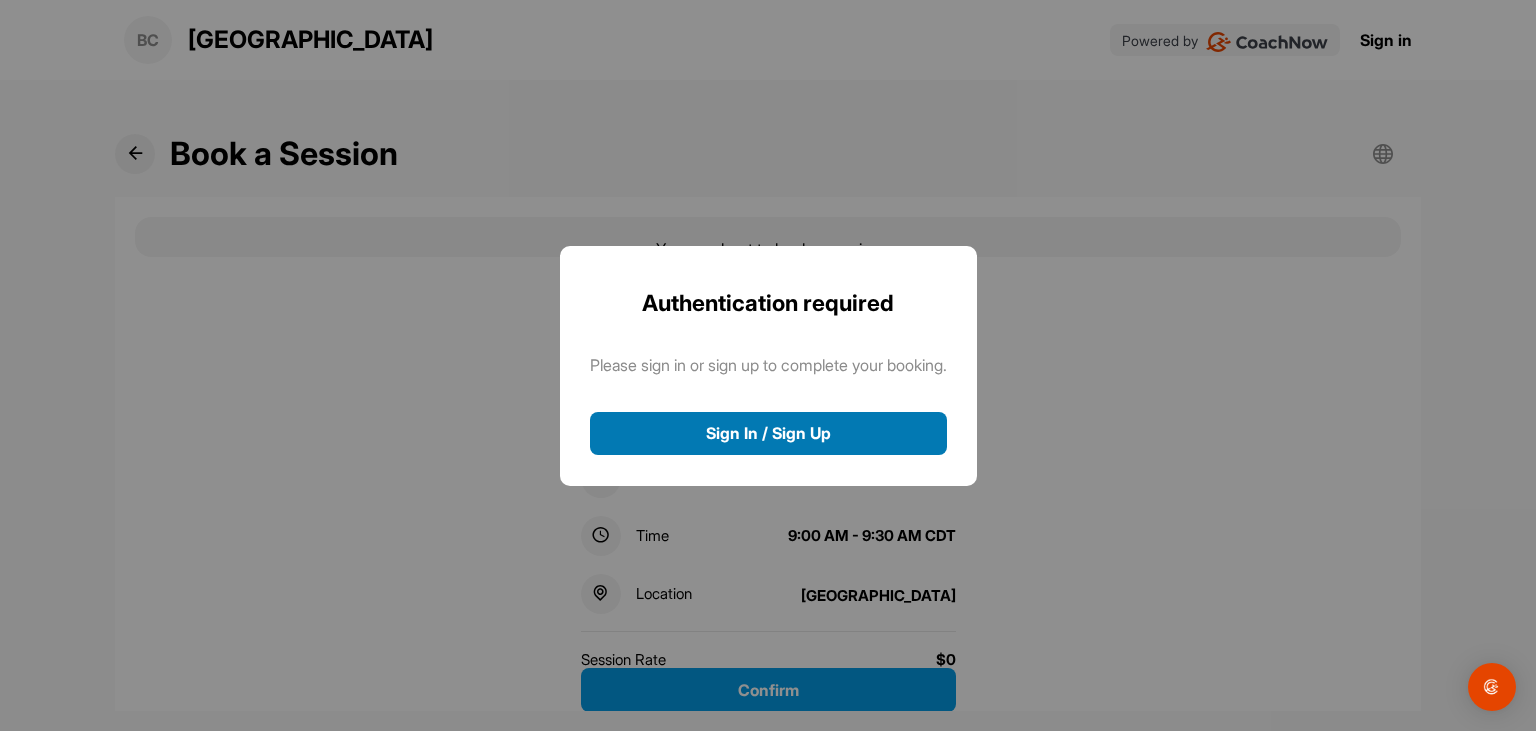 click on "Sign In / Sign Up" at bounding box center [768, 433] 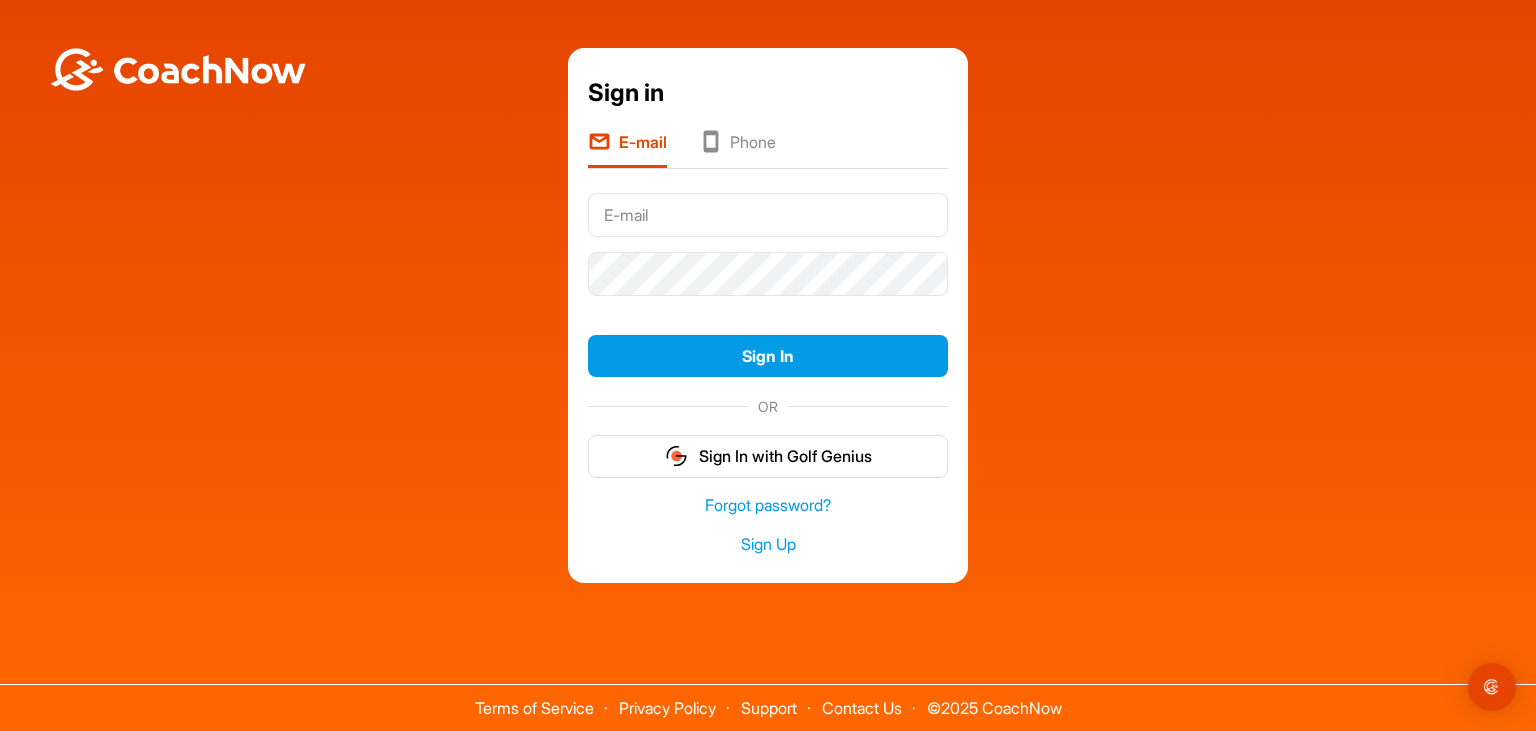 scroll, scrollTop: 0, scrollLeft: 0, axis: both 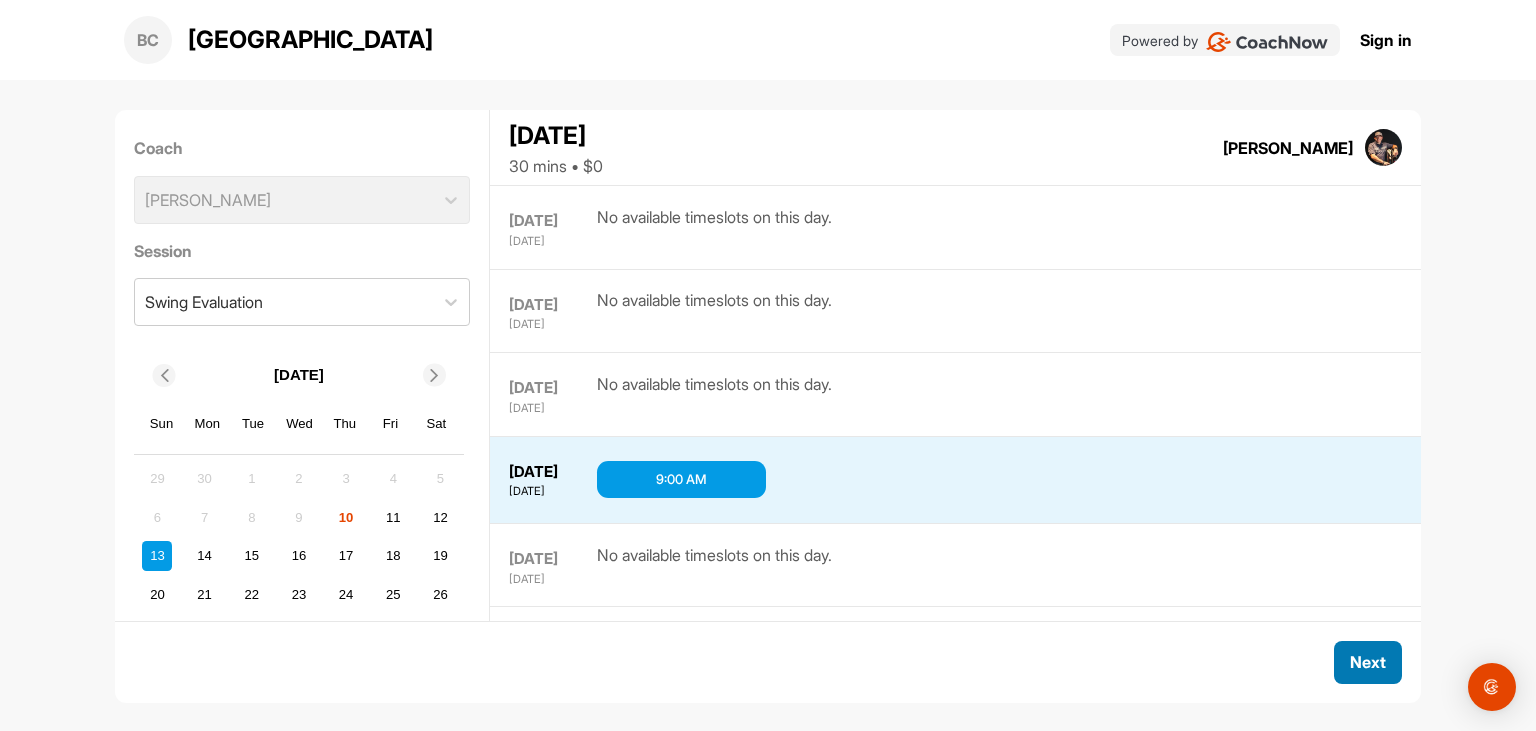 click on "Next" at bounding box center (1368, 662) 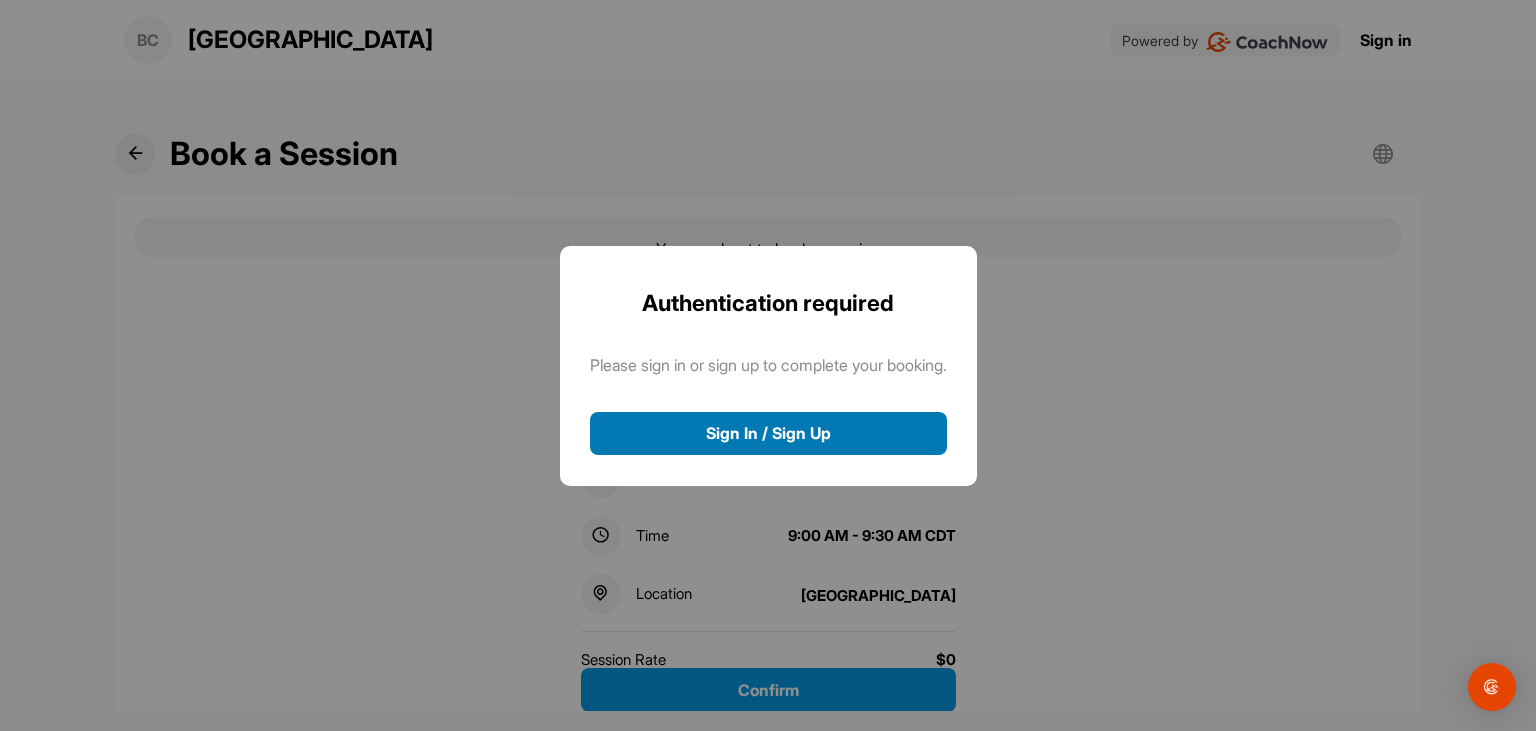 click on "Sign In / Sign Up" at bounding box center [768, 433] 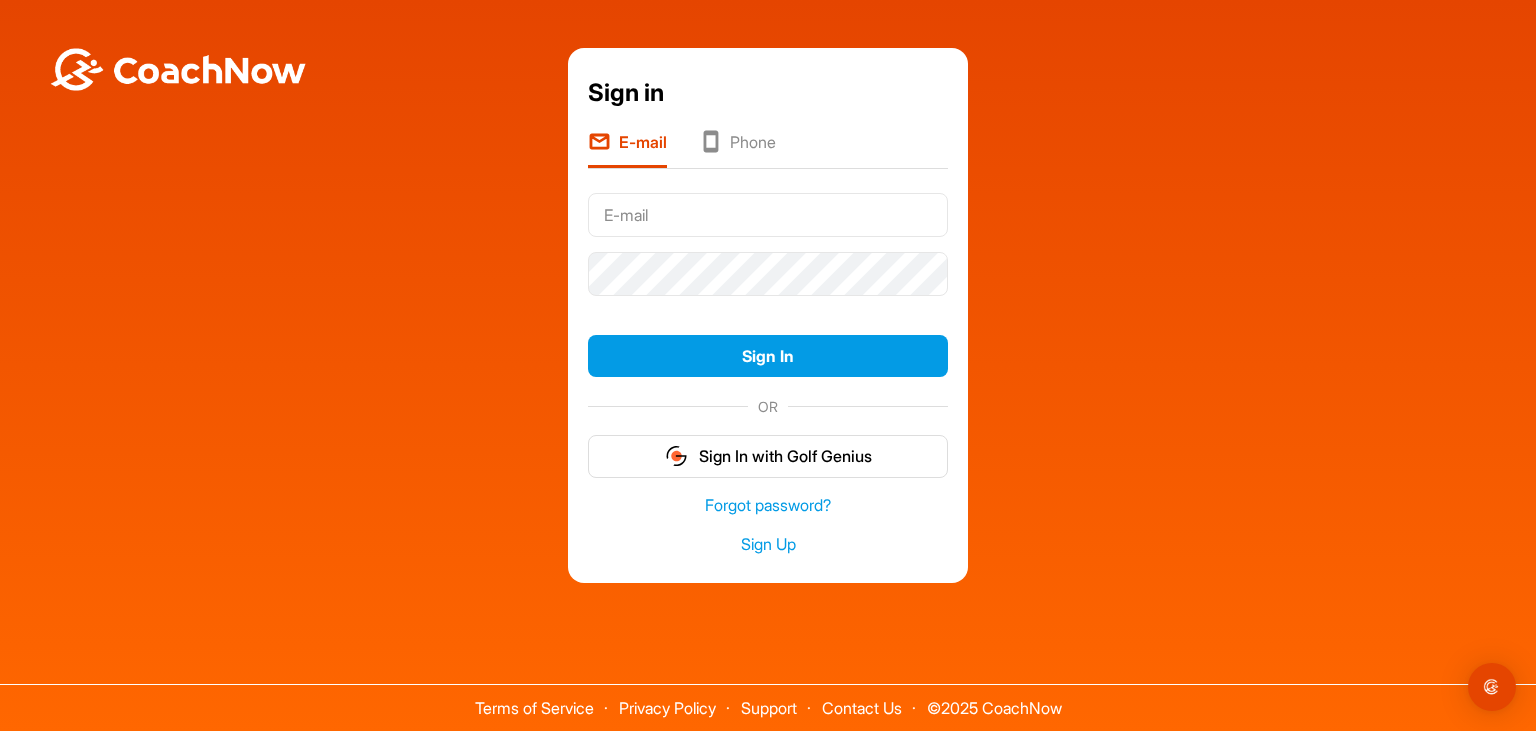scroll, scrollTop: 0, scrollLeft: 0, axis: both 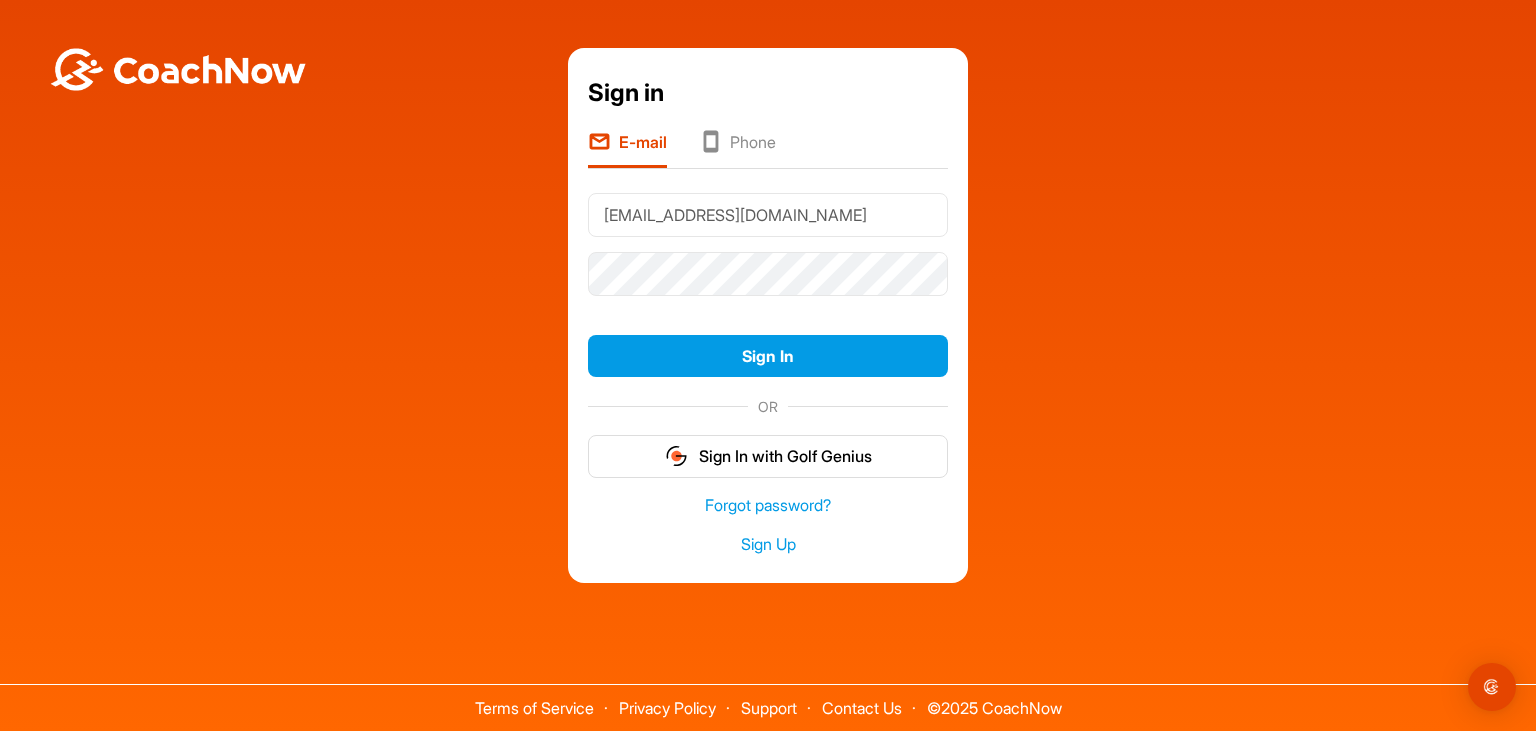 type on "[EMAIL_ADDRESS][DOMAIN_NAME]" 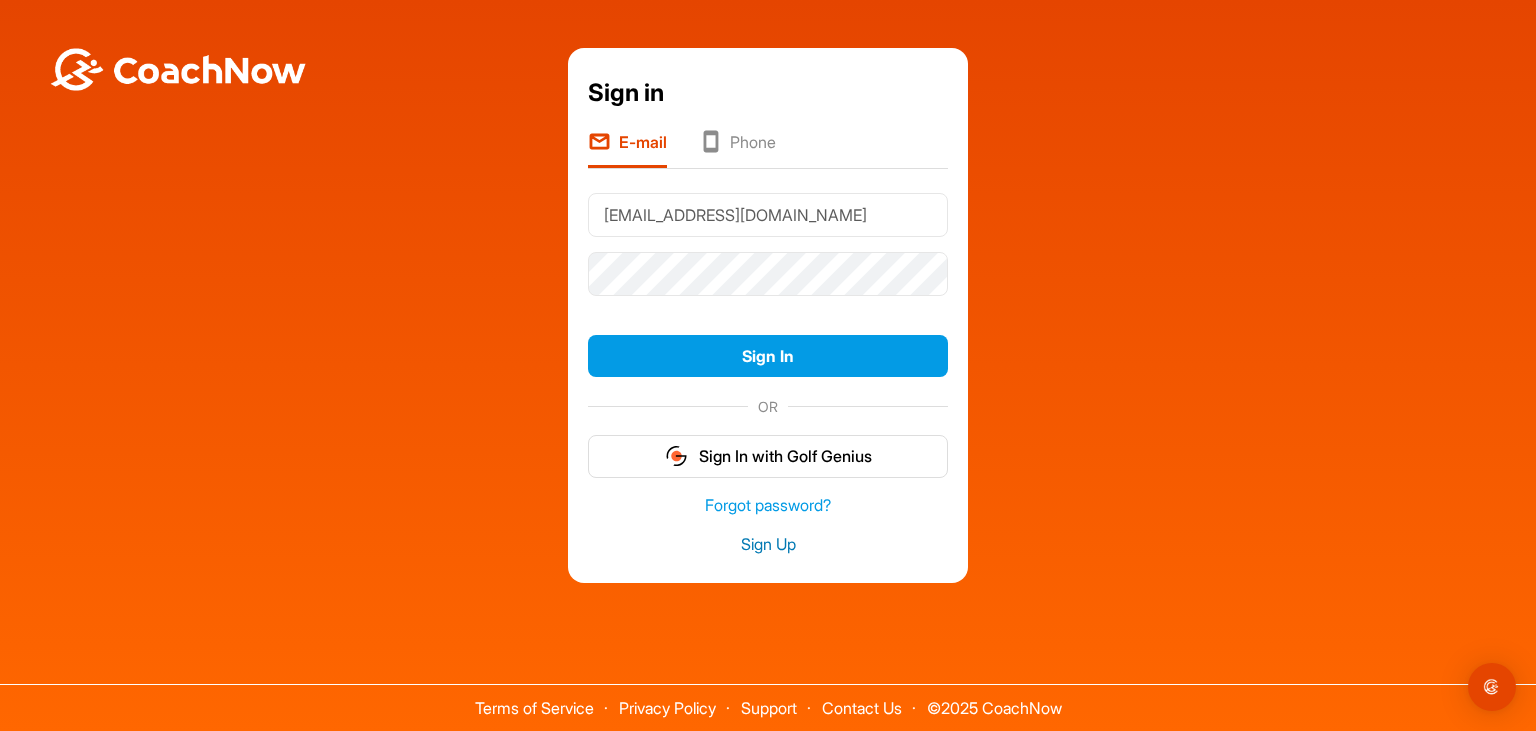 click on "Sign Up" at bounding box center (768, 544) 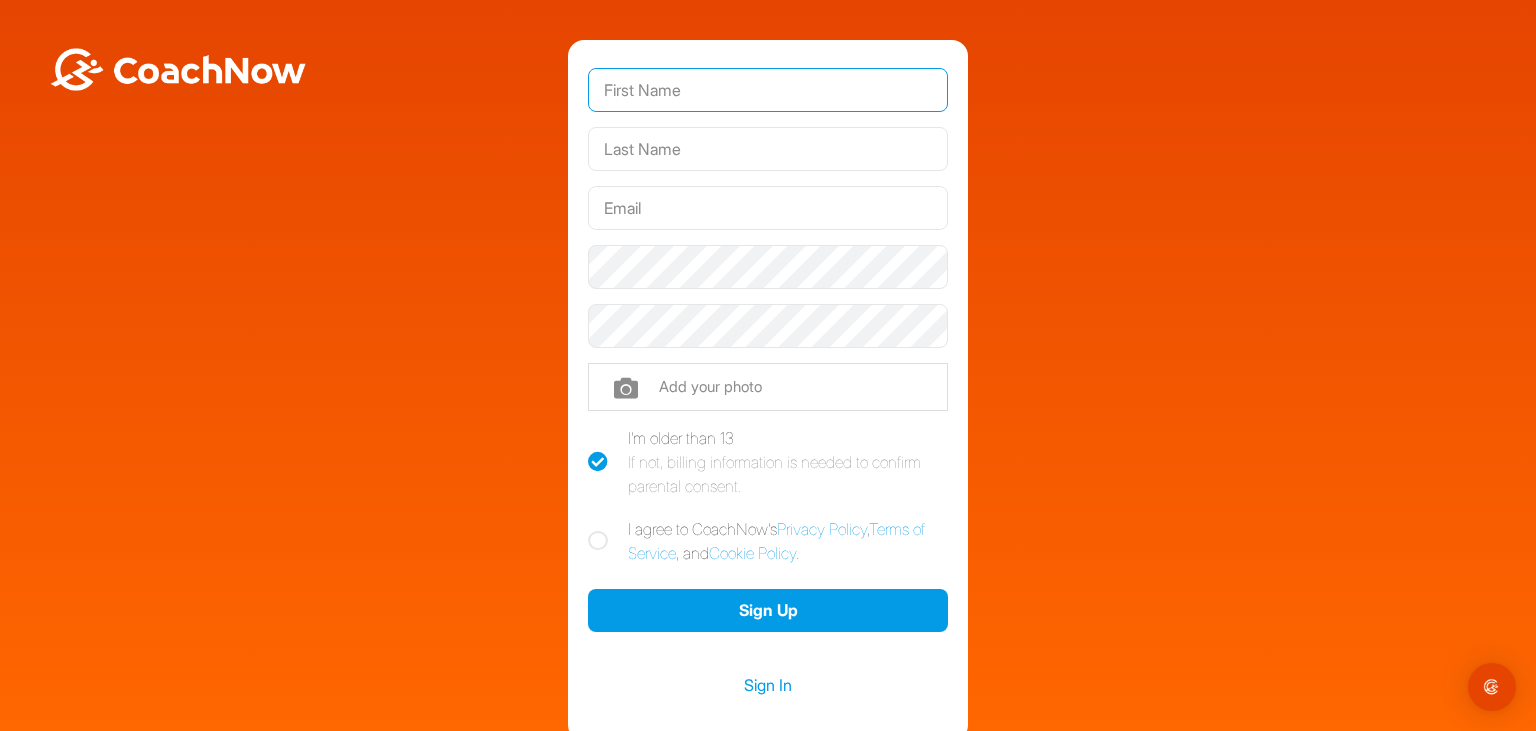 click at bounding box center (768, 90) 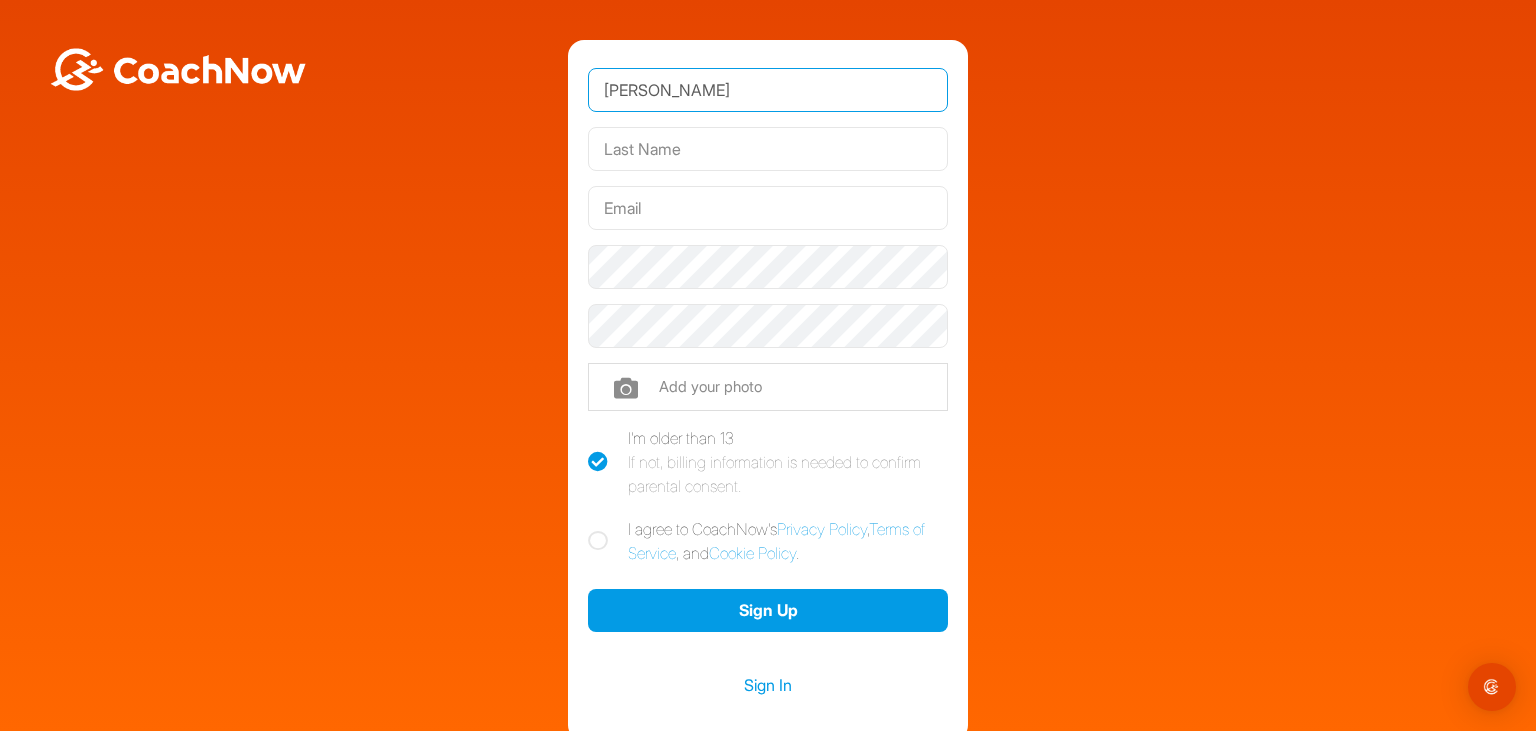 type on "Jason" 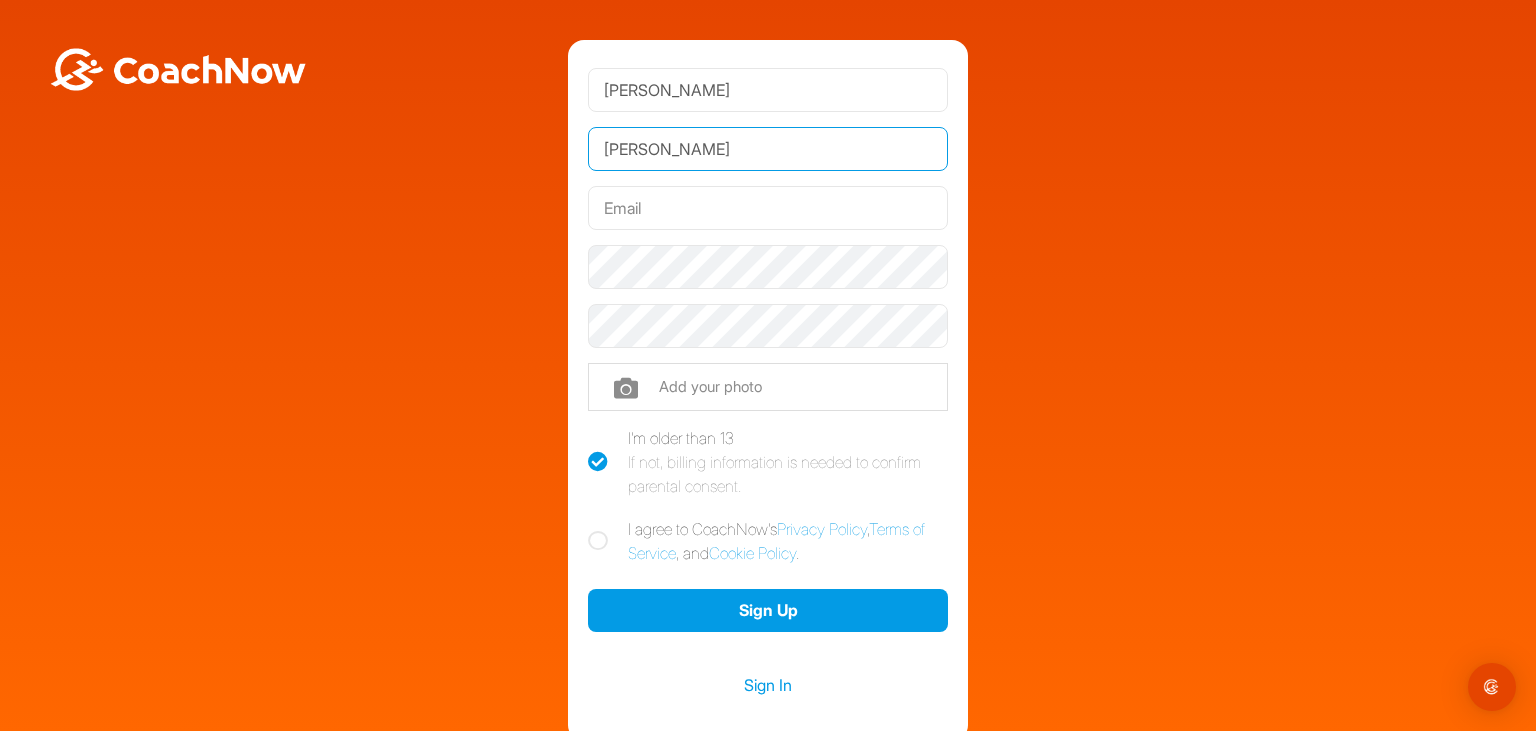 type on "Hotra" 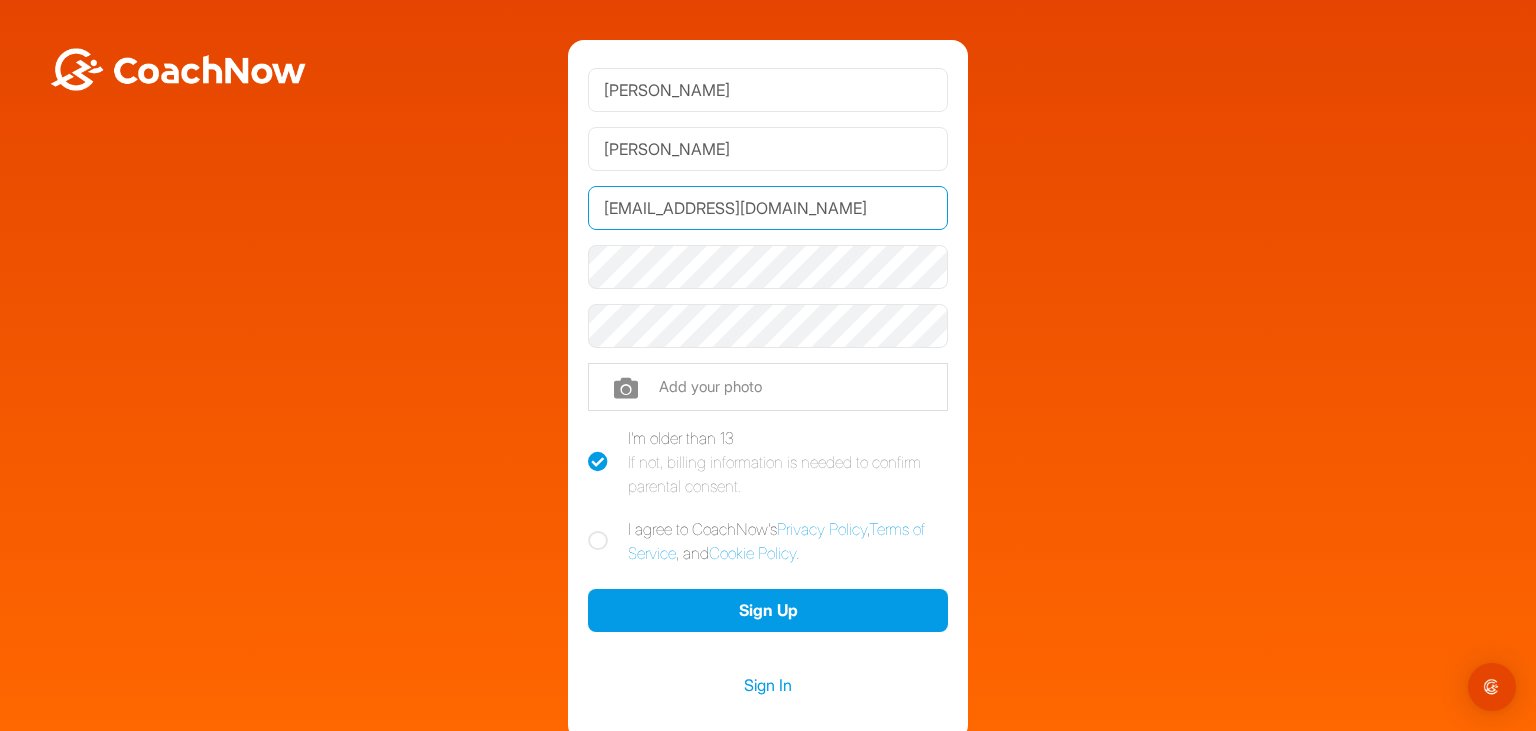 type on "hotraja1@yahoo.com" 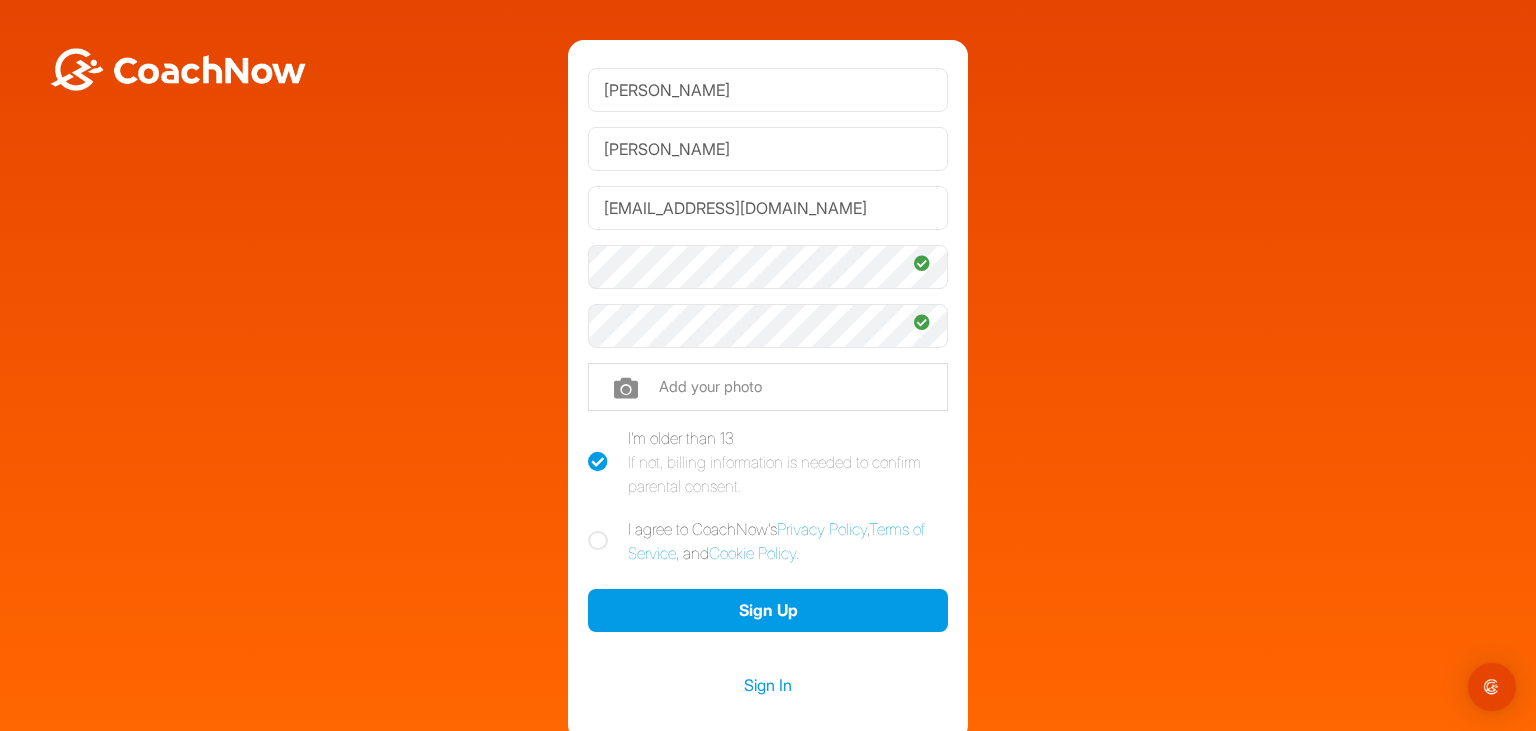 click at bounding box center (598, 541) 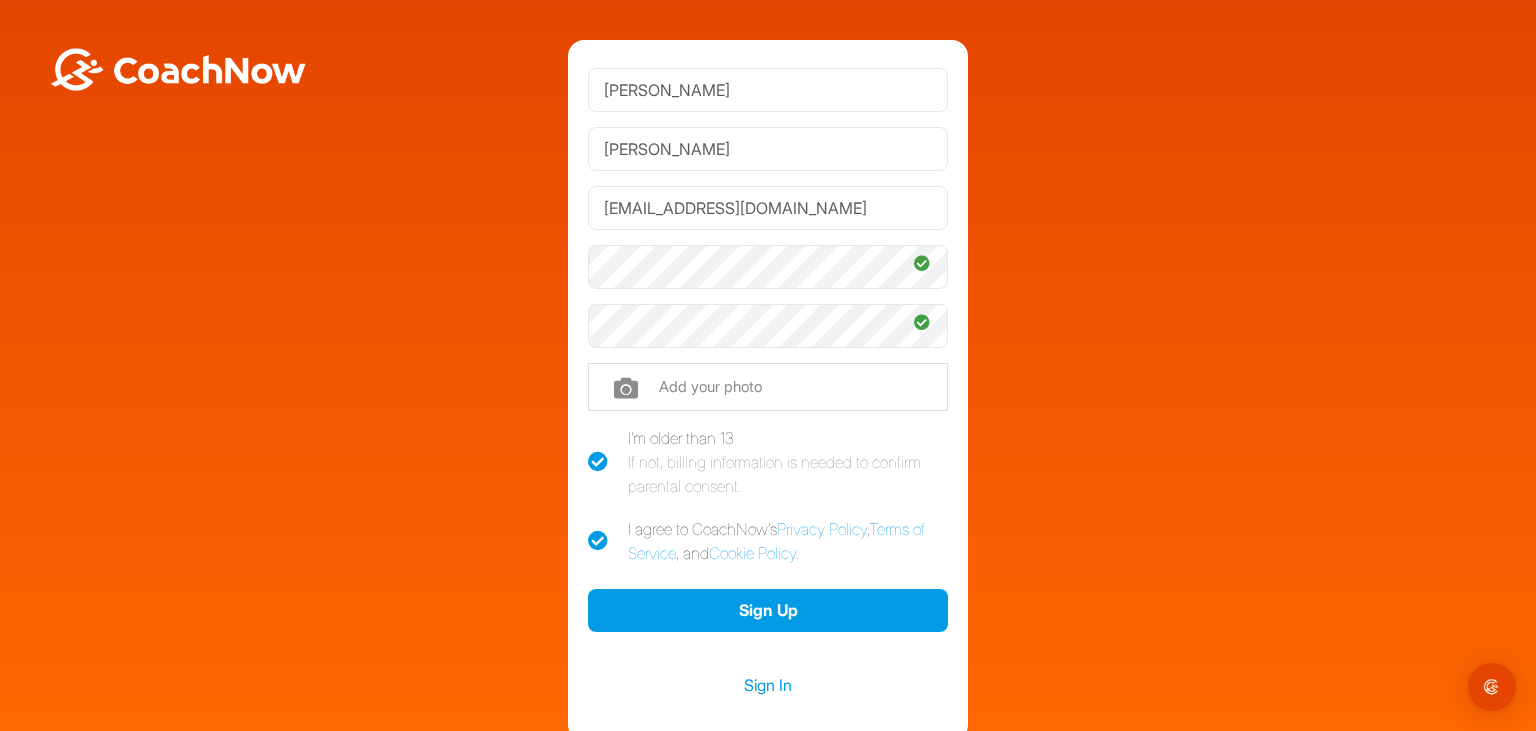 checkbox on "true" 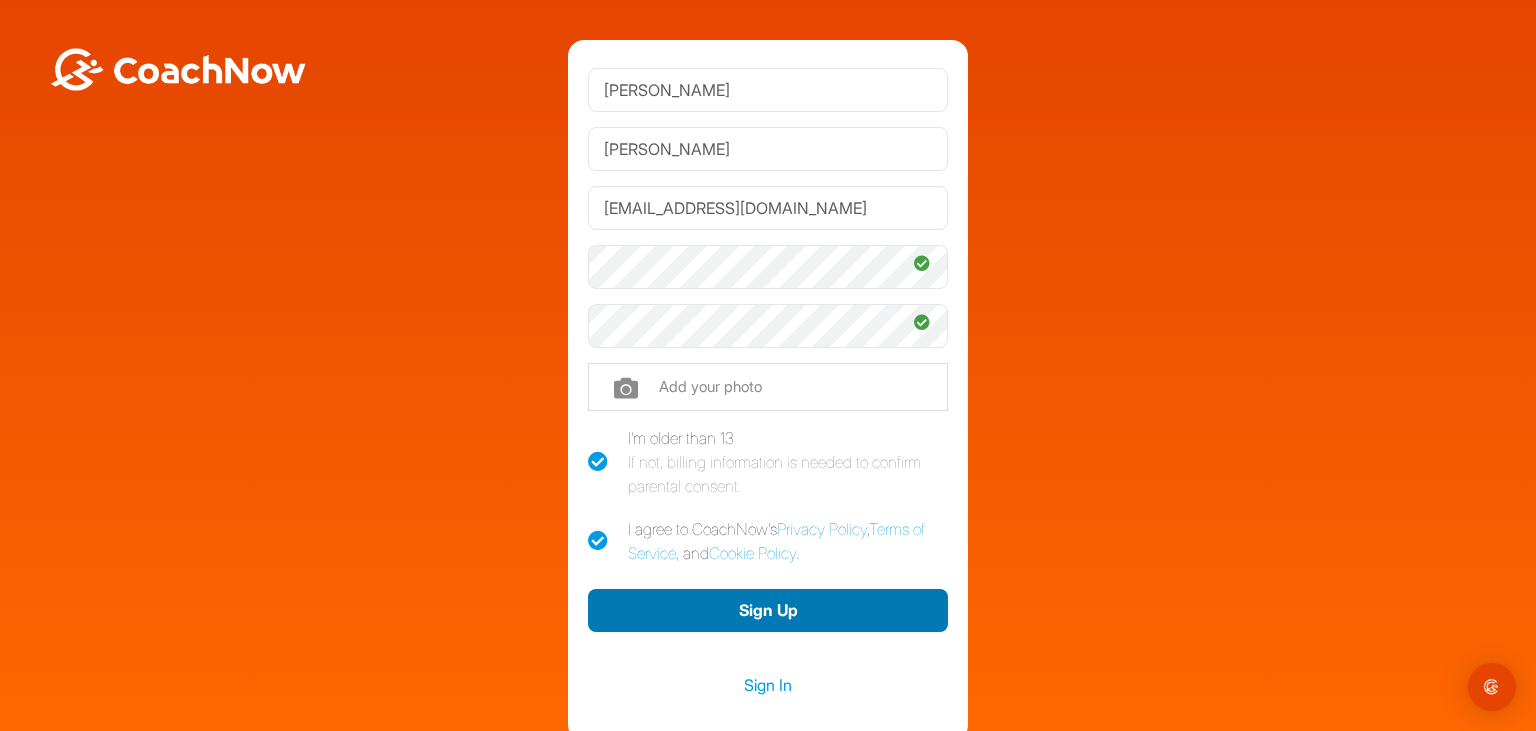 click on "Sign Up" at bounding box center [768, 610] 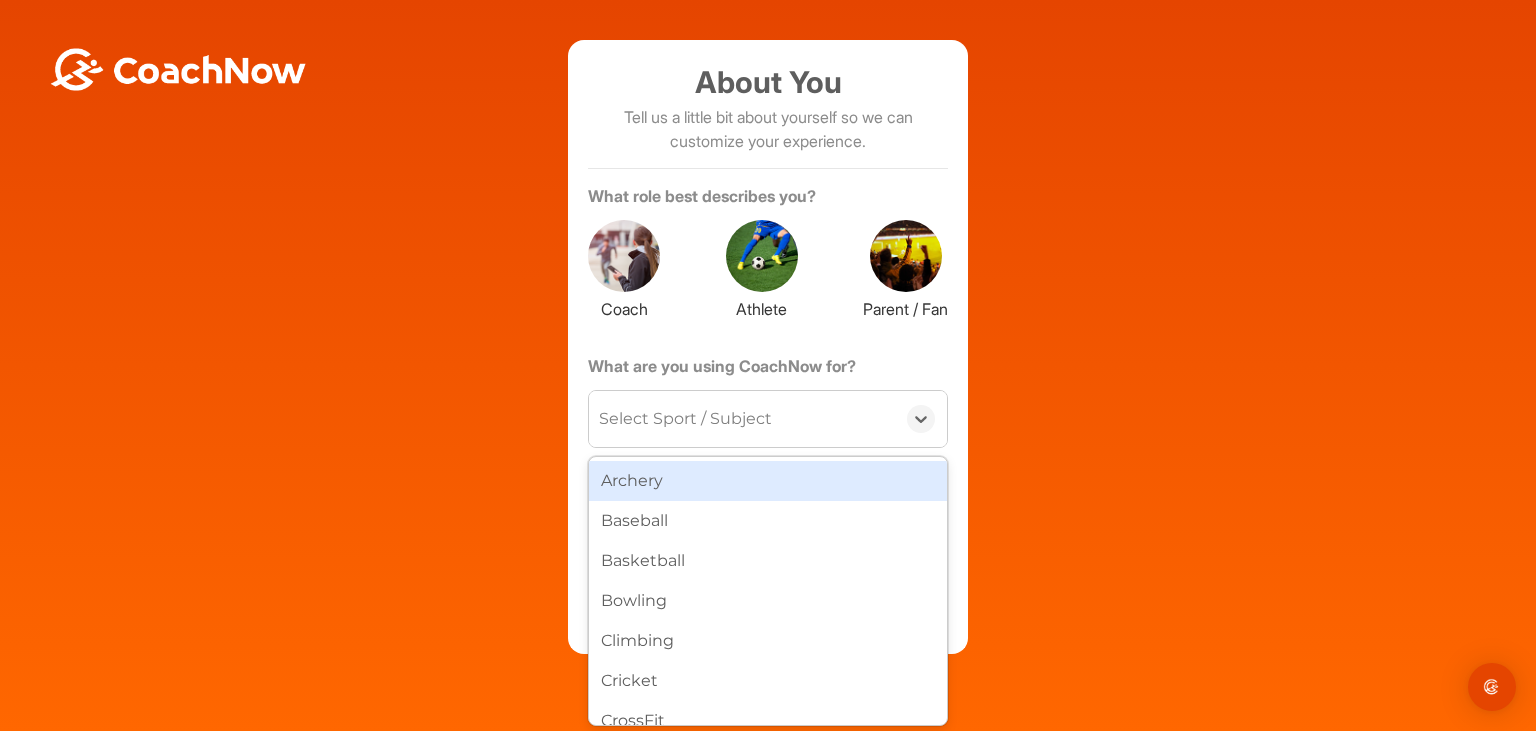 click at bounding box center [921, 419] 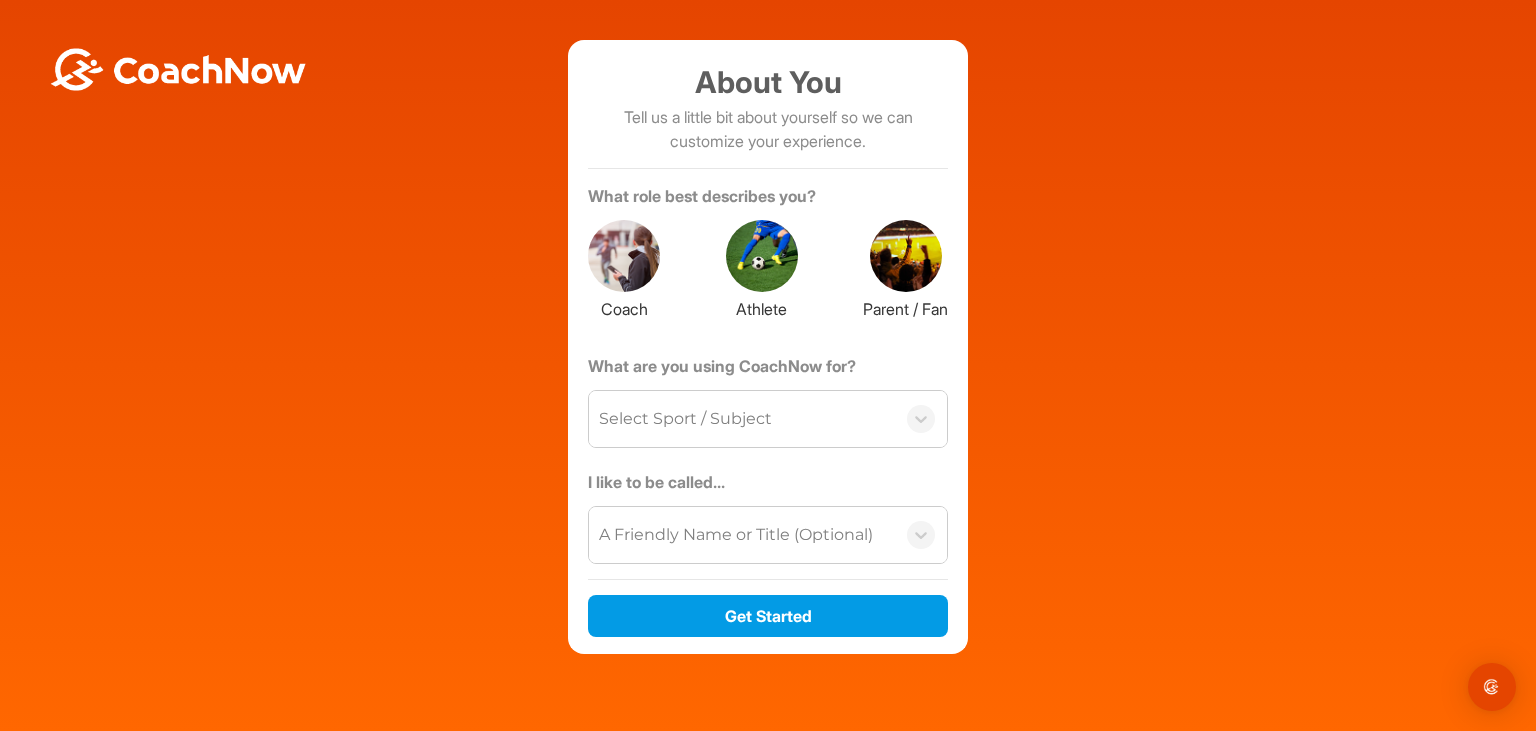 click on "About You Tell us a little bit about yourself so we can customize your experience. What role best describes you? Coach Athlete Parent / Fan What are you using CoachNow for? Select Sport / Subject I like to be called... A Friendly Name or Title (Optional) Get Started" at bounding box center [768, 347] 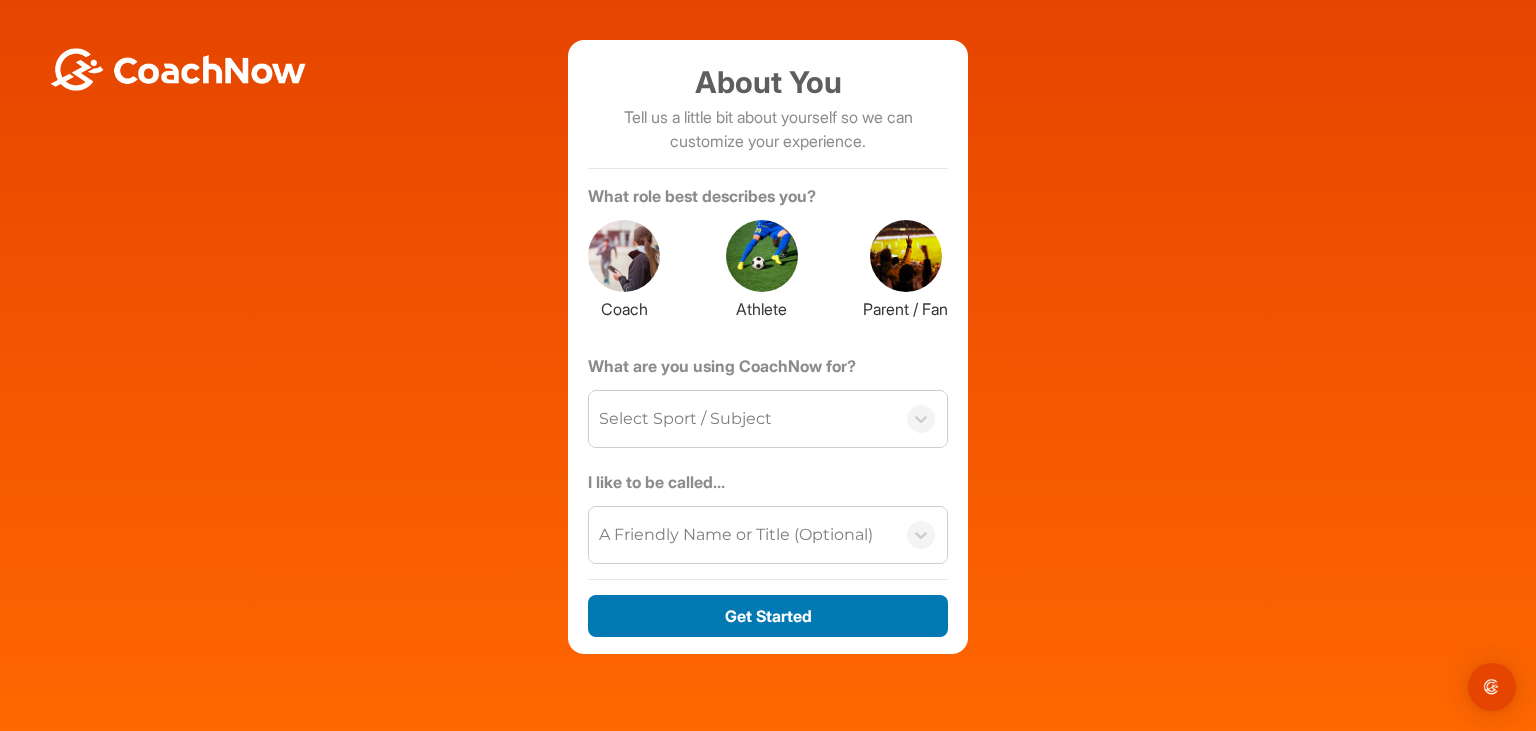 click on "Get Started" at bounding box center (768, 616) 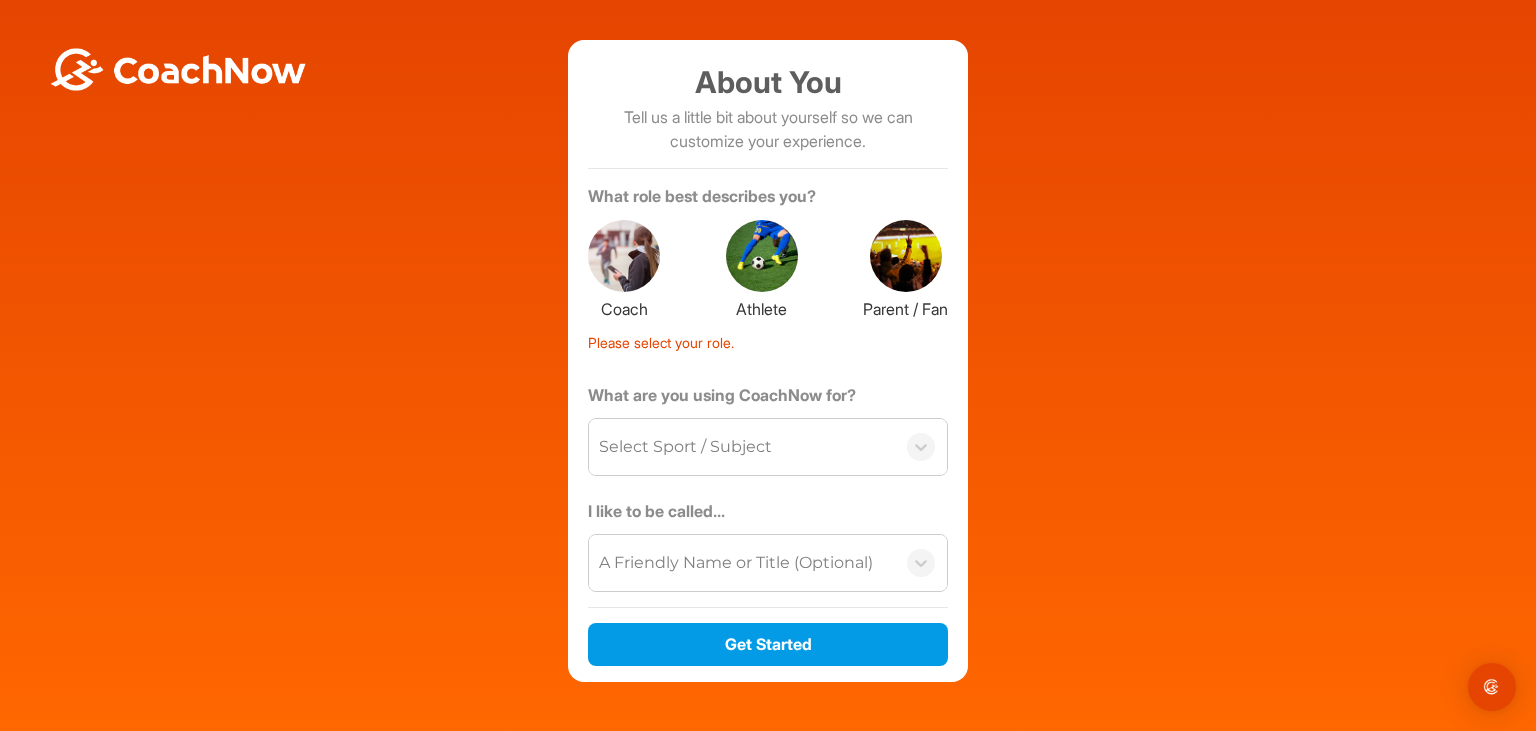 click at bounding box center [762, 256] 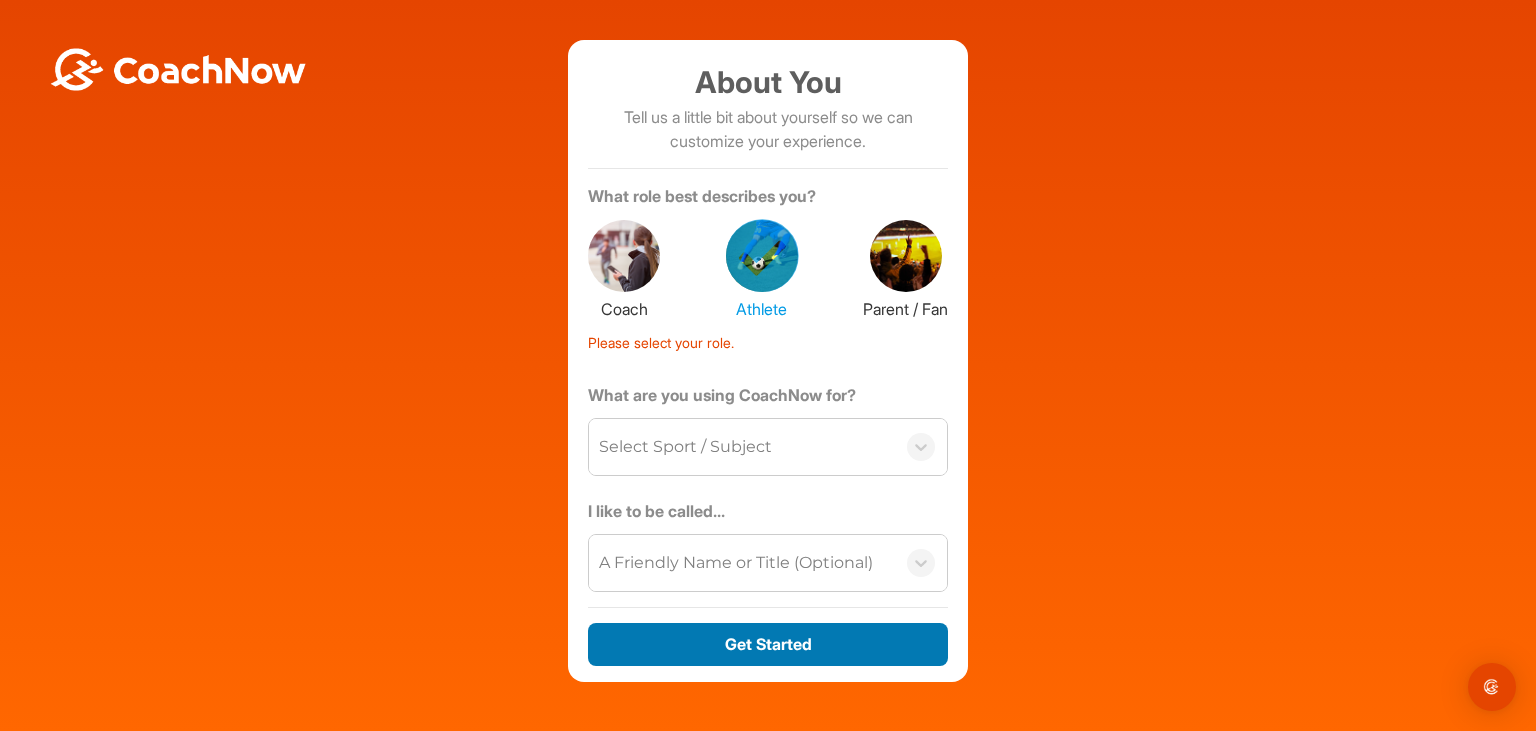 click on "Get Started" at bounding box center (768, 644) 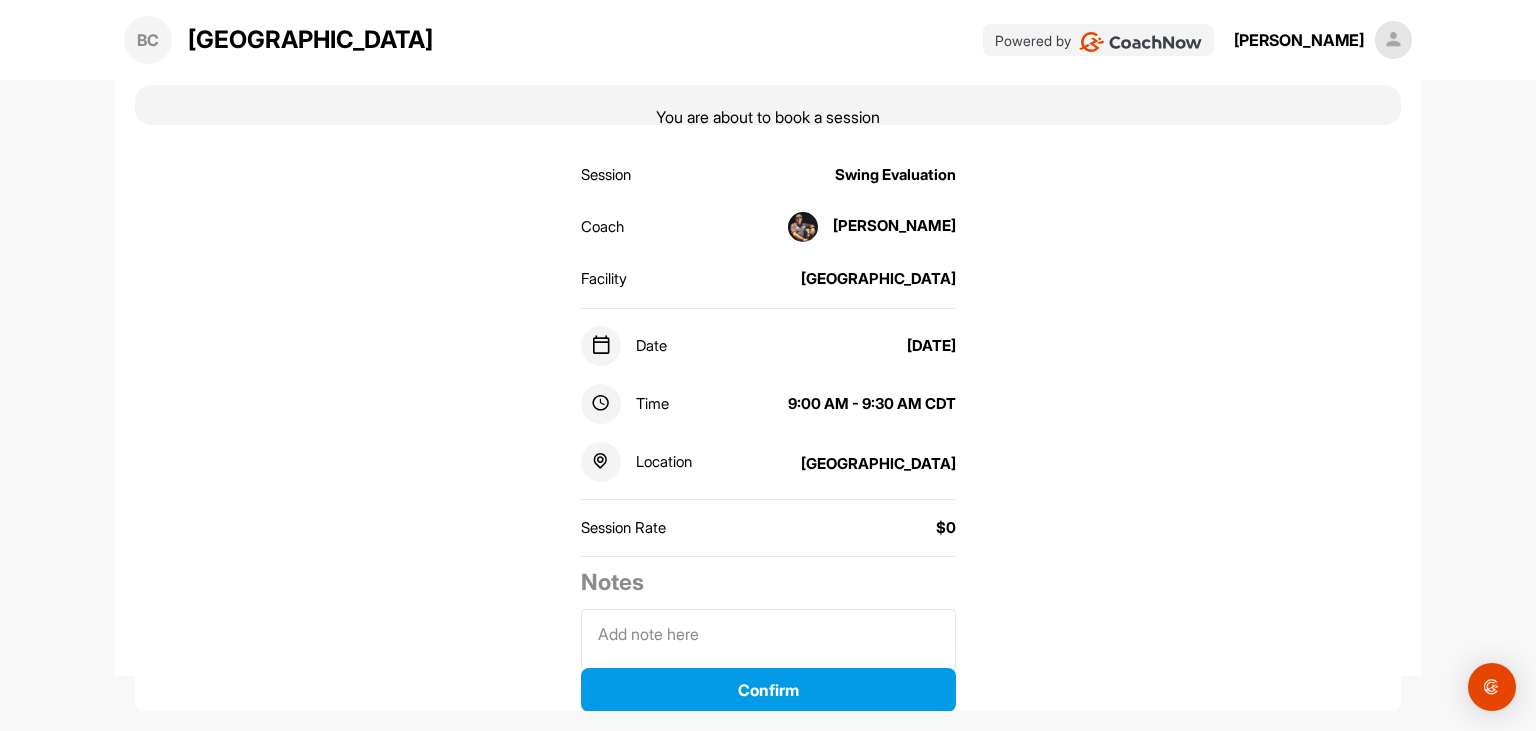 scroll, scrollTop: 128, scrollLeft: 0, axis: vertical 